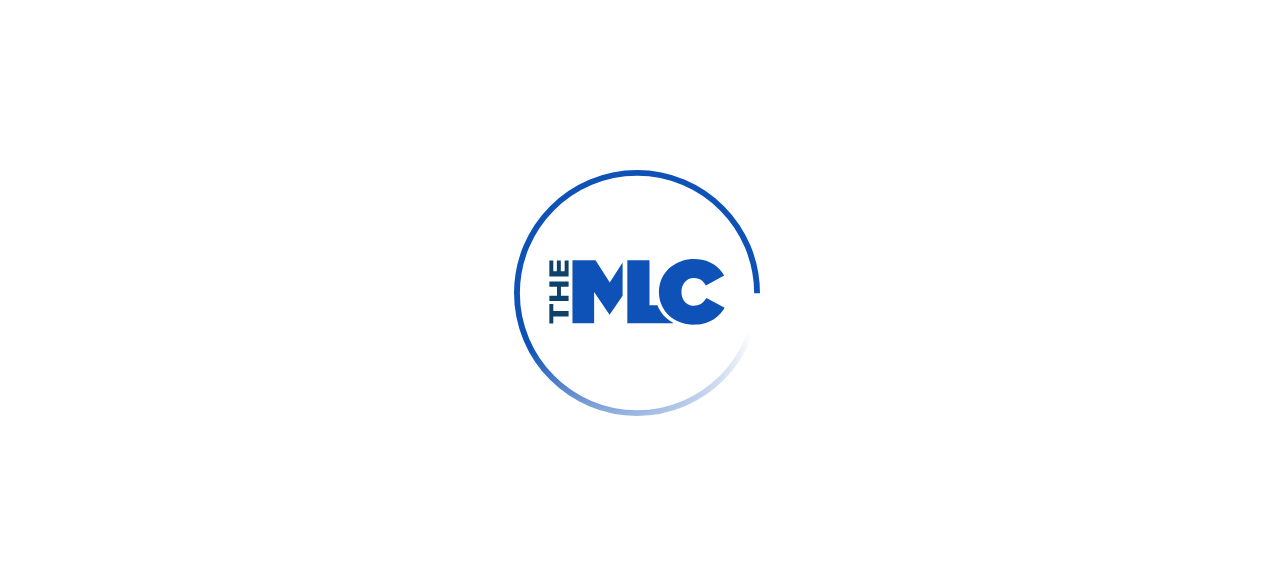 scroll, scrollTop: 0, scrollLeft: 0, axis: both 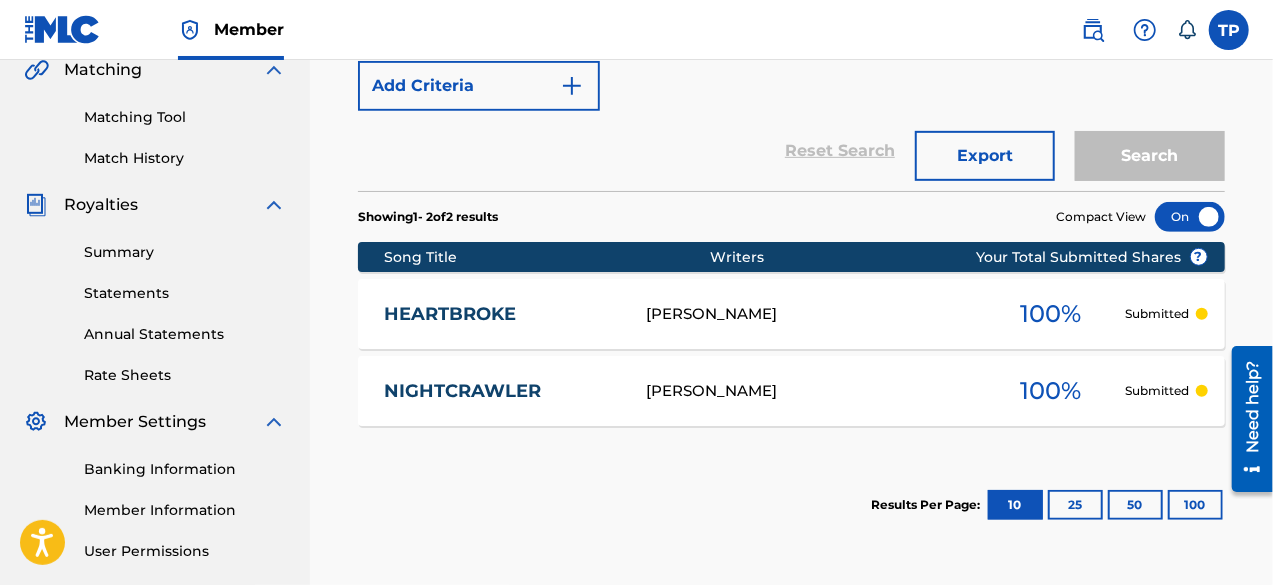 click at bounding box center (1229, 30) 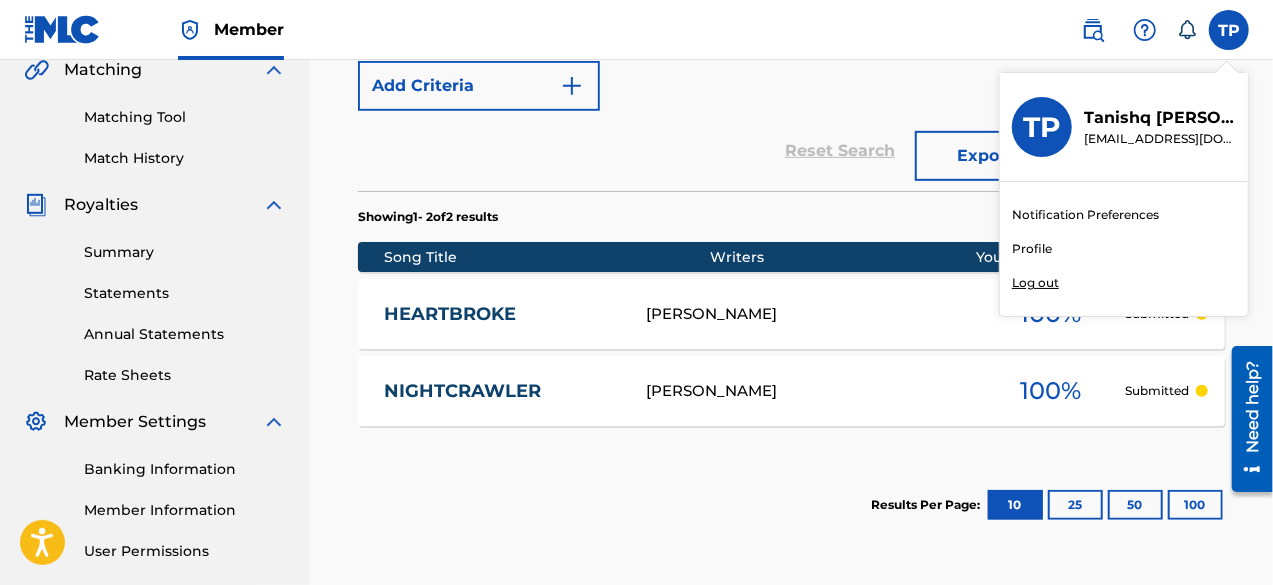 click on "Tanishq   Phalswal" at bounding box center [1160, 118] 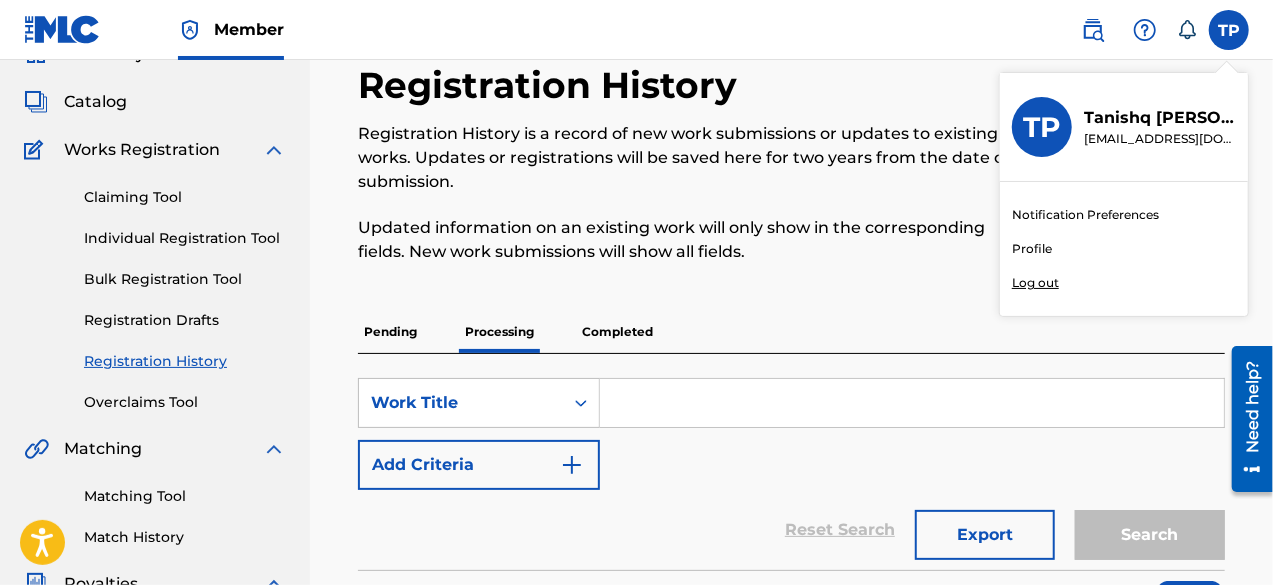 scroll, scrollTop: 0, scrollLeft: 0, axis: both 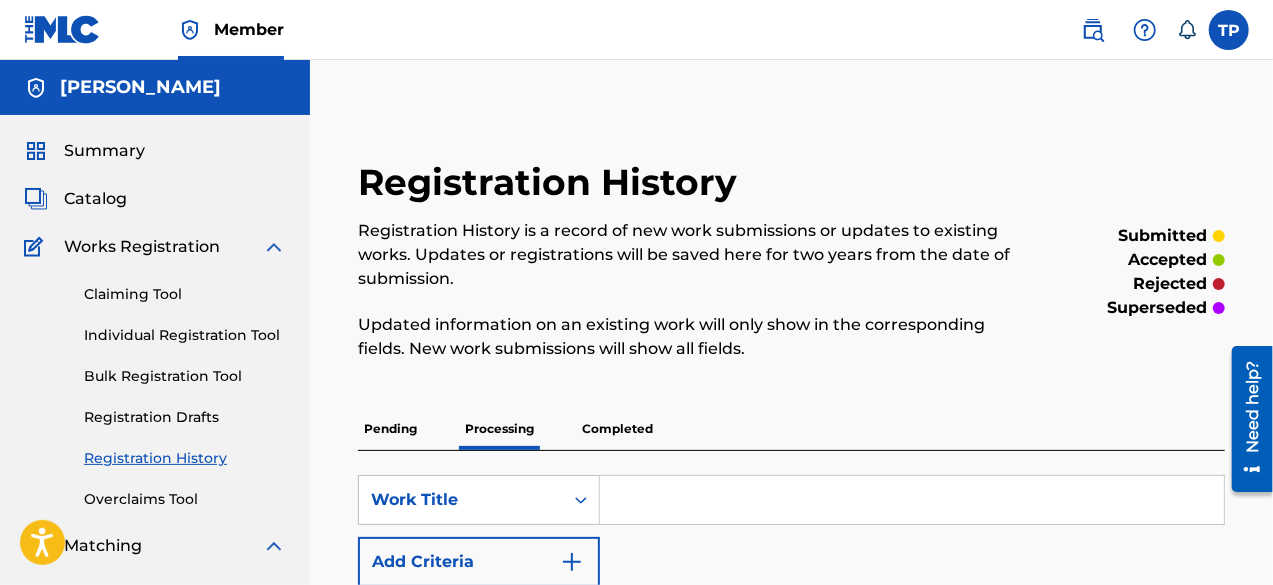 click at bounding box center (62, 29) 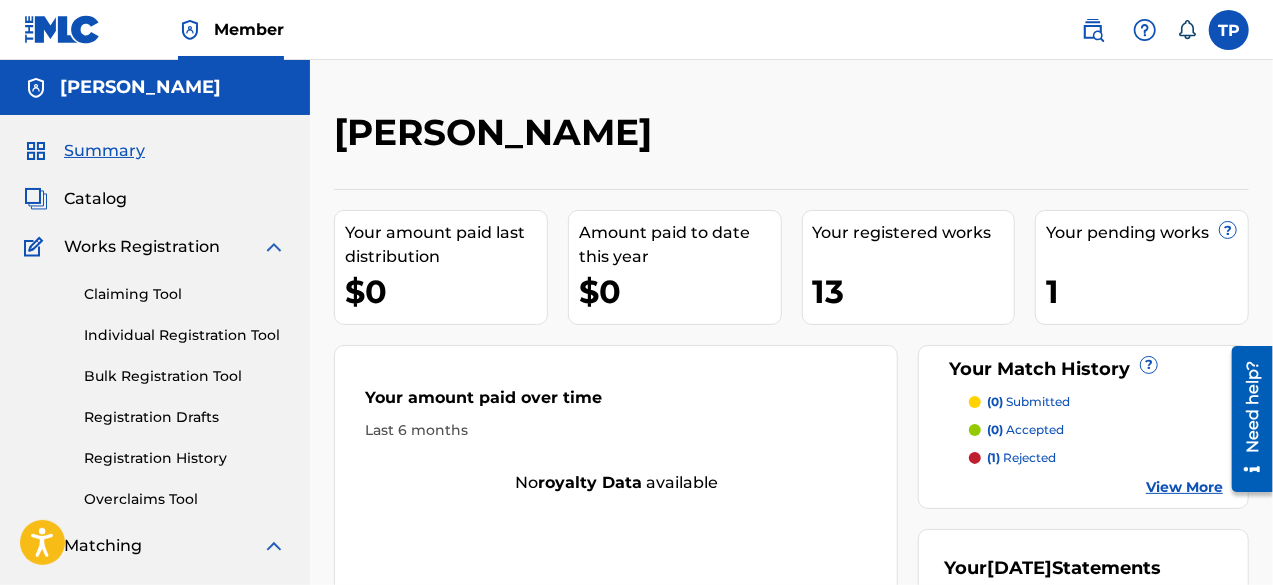click at bounding box center [1229, 30] 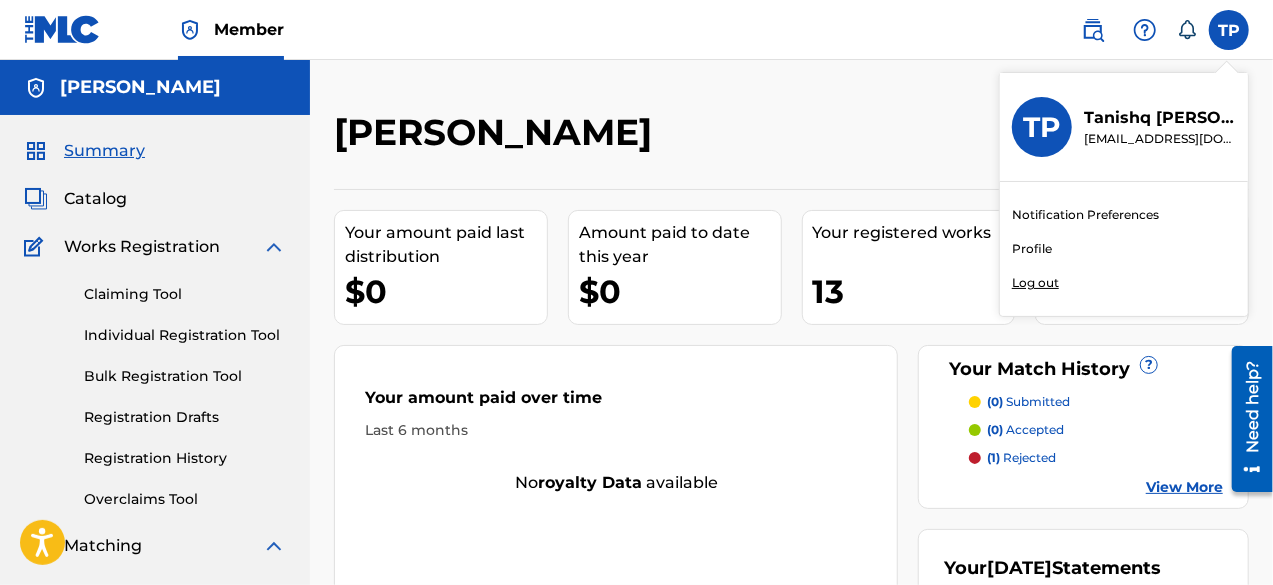 click on "Profile" at bounding box center [1032, 249] 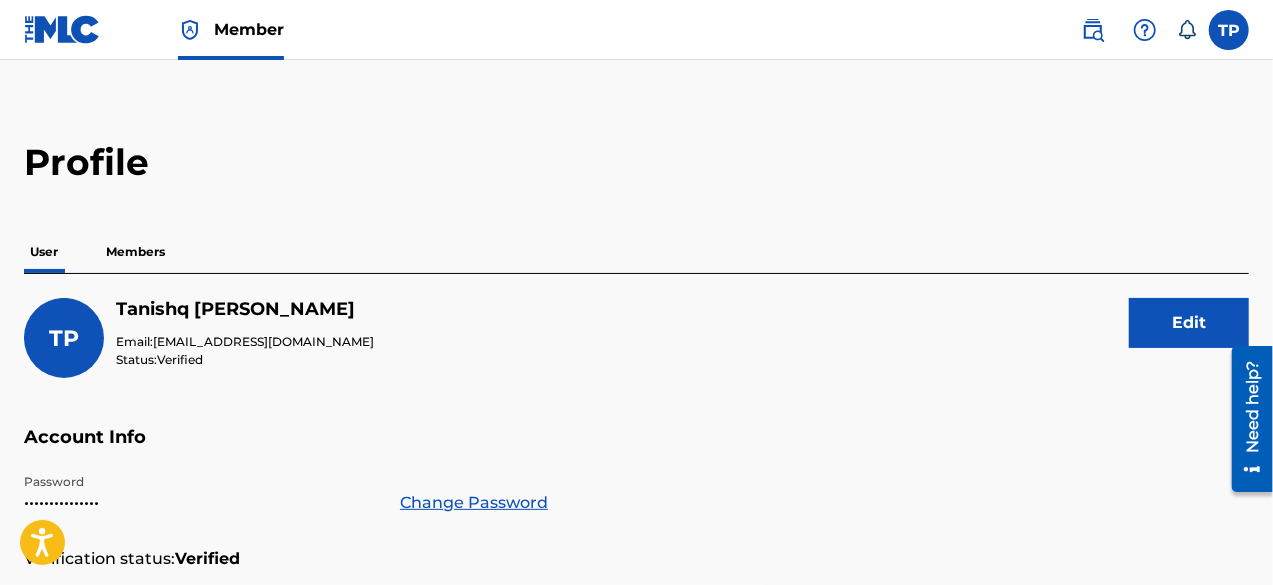 scroll, scrollTop: 0, scrollLeft: 0, axis: both 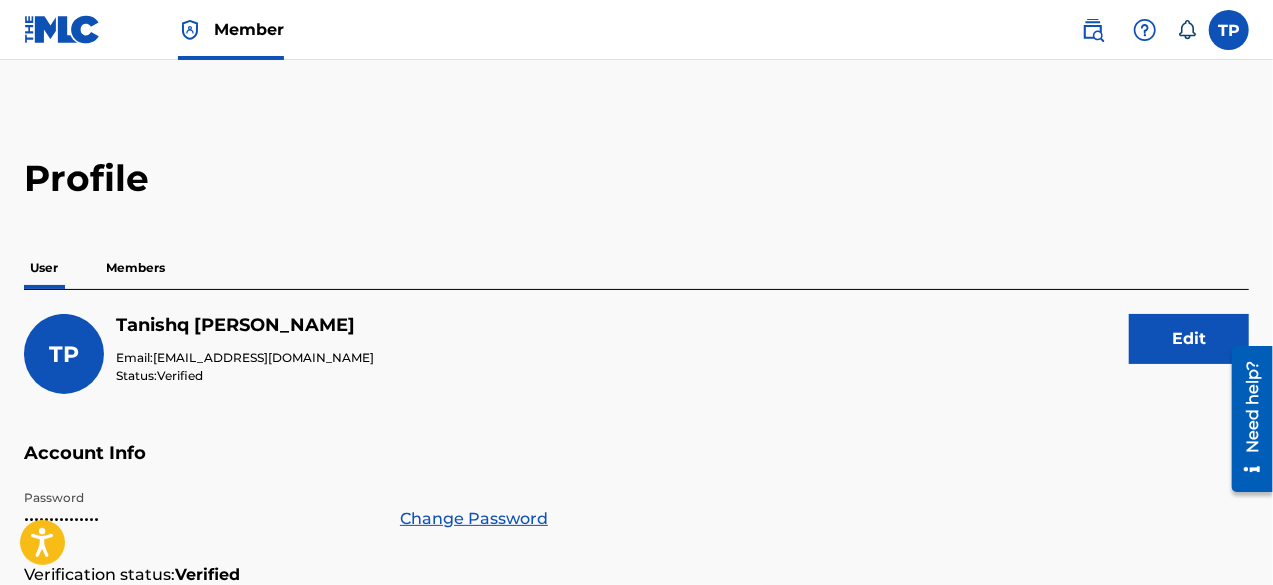 click on "Members" at bounding box center [135, 268] 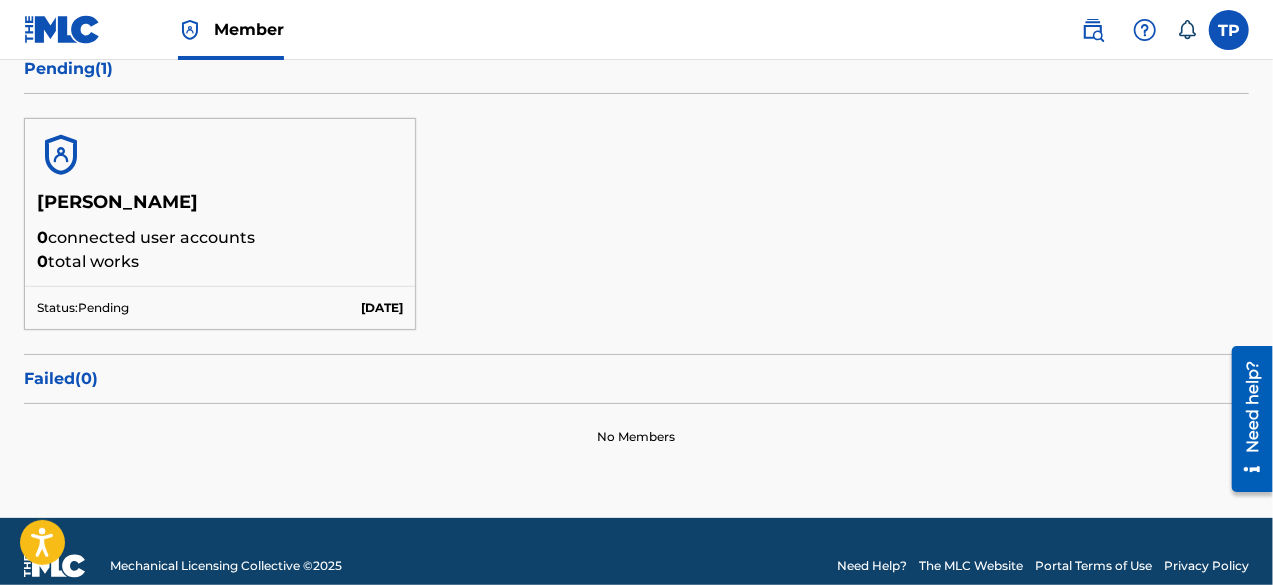 scroll, scrollTop: 0, scrollLeft: 0, axis: both 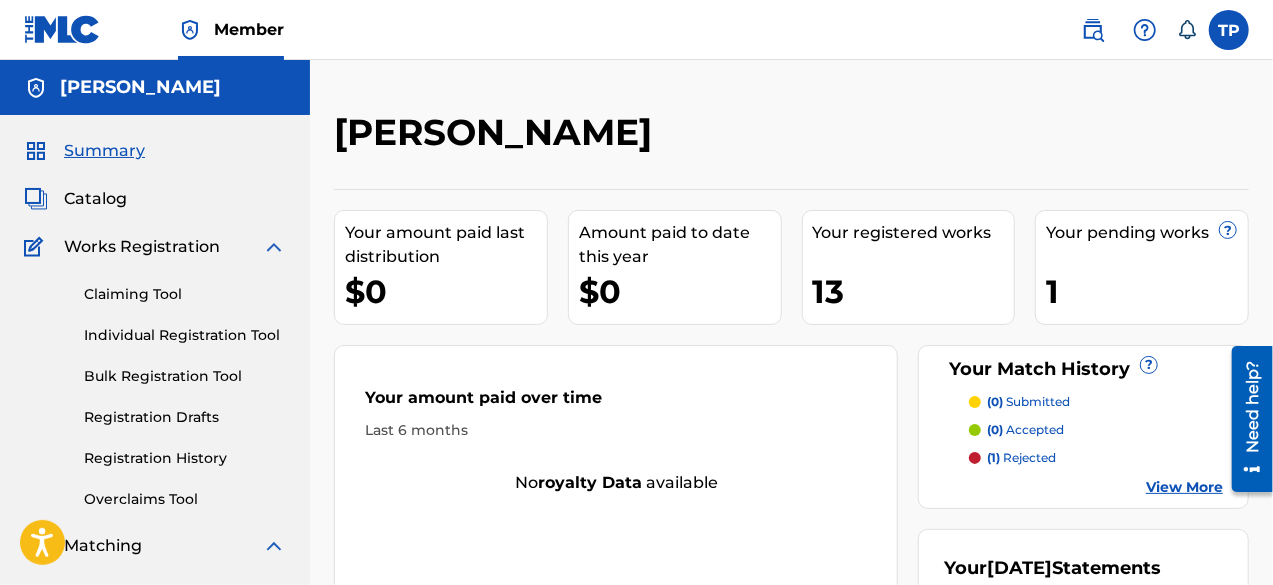 click on "Registration History" at bounding box center (185, 458) 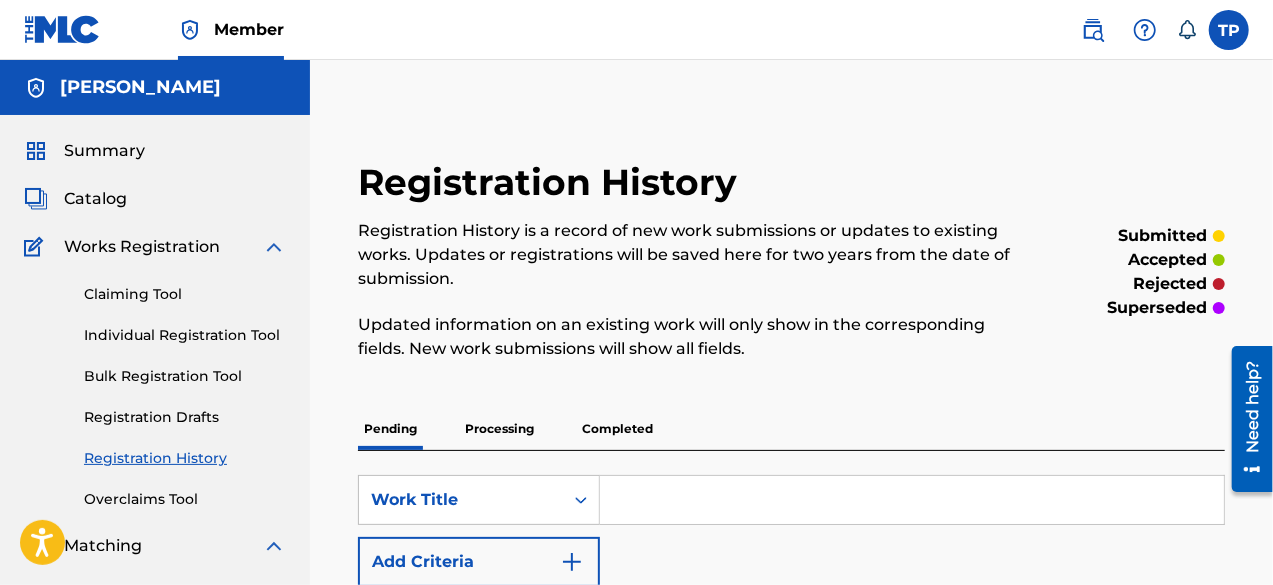 click on "Processing" at bounding box center [499, 429] 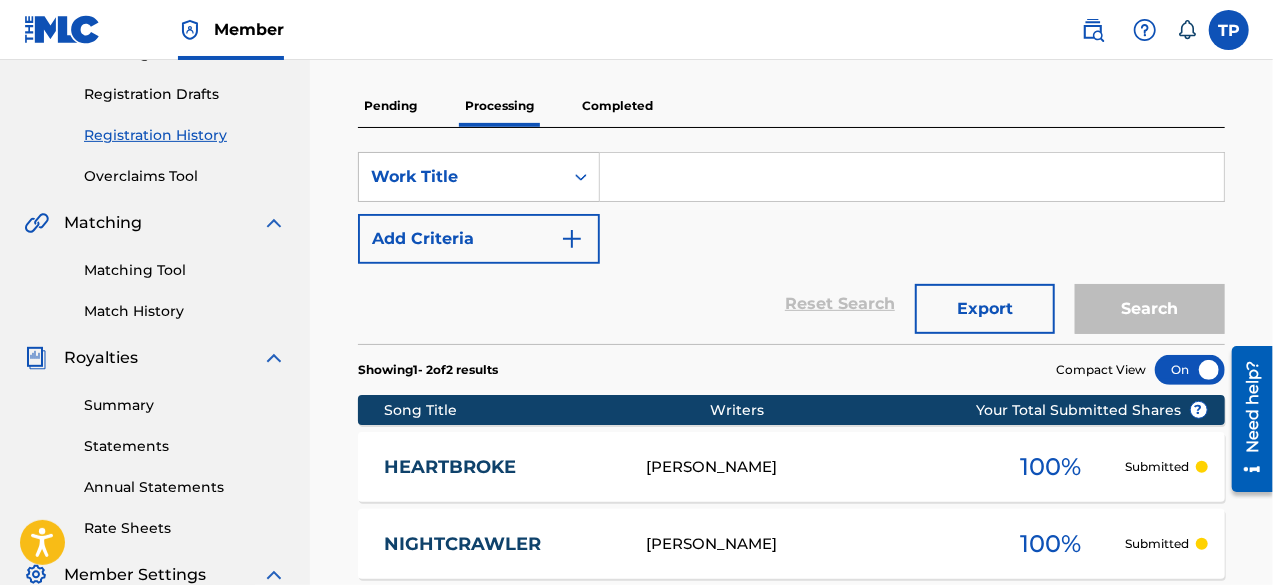 scroll, scrollTop: 442, scrollLeft: 0, axis: vertical 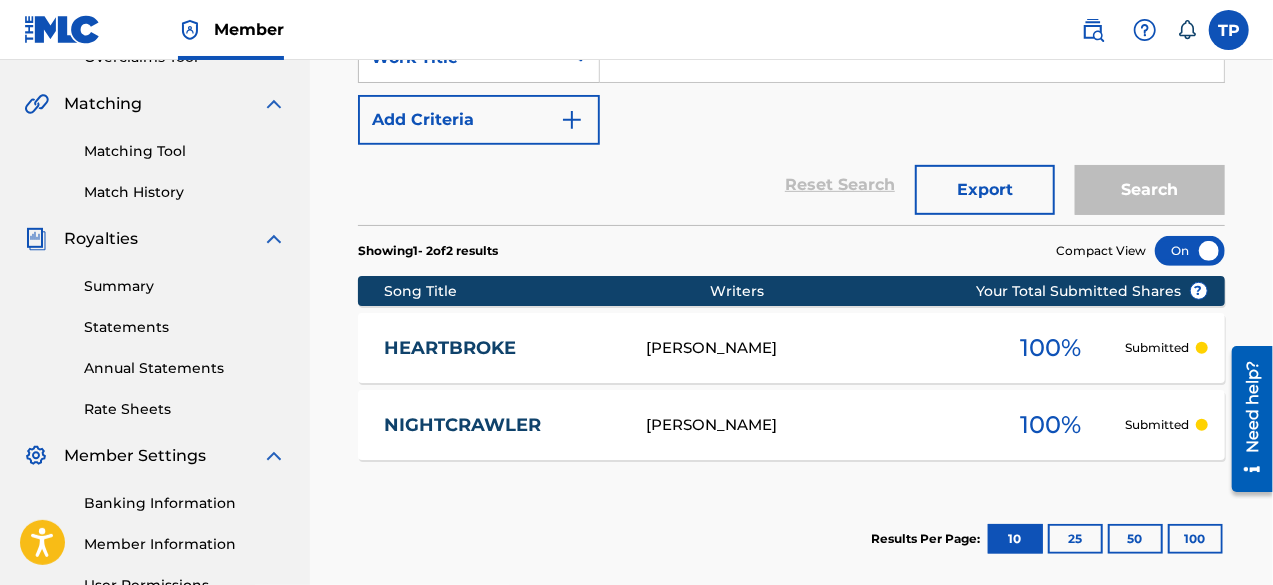 click on "HEARTBROKE" at bounding box center [501, 348] 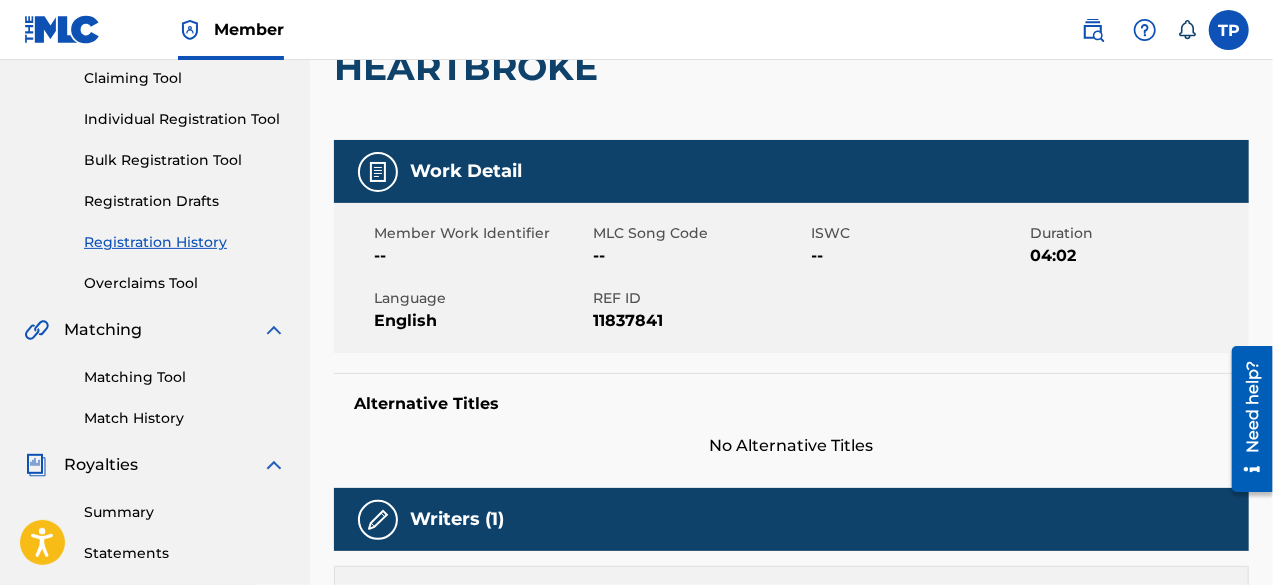 scroll, scrollTop: 0, scrollLeft: 0, axis: both 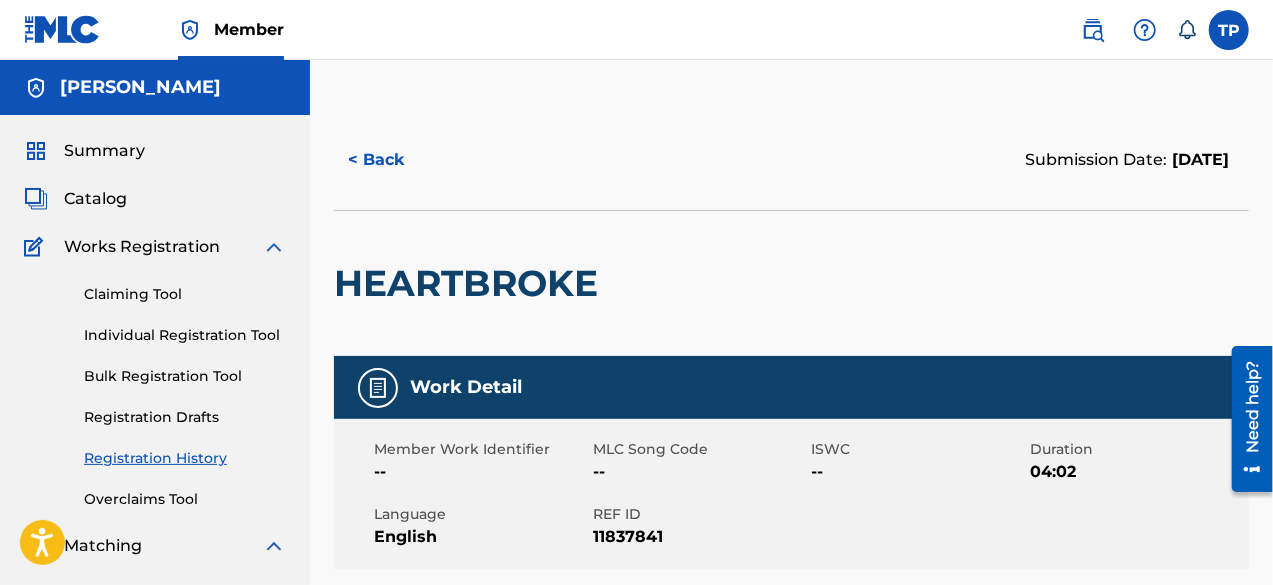 click on "< Back" at bounding box center [394, 160] 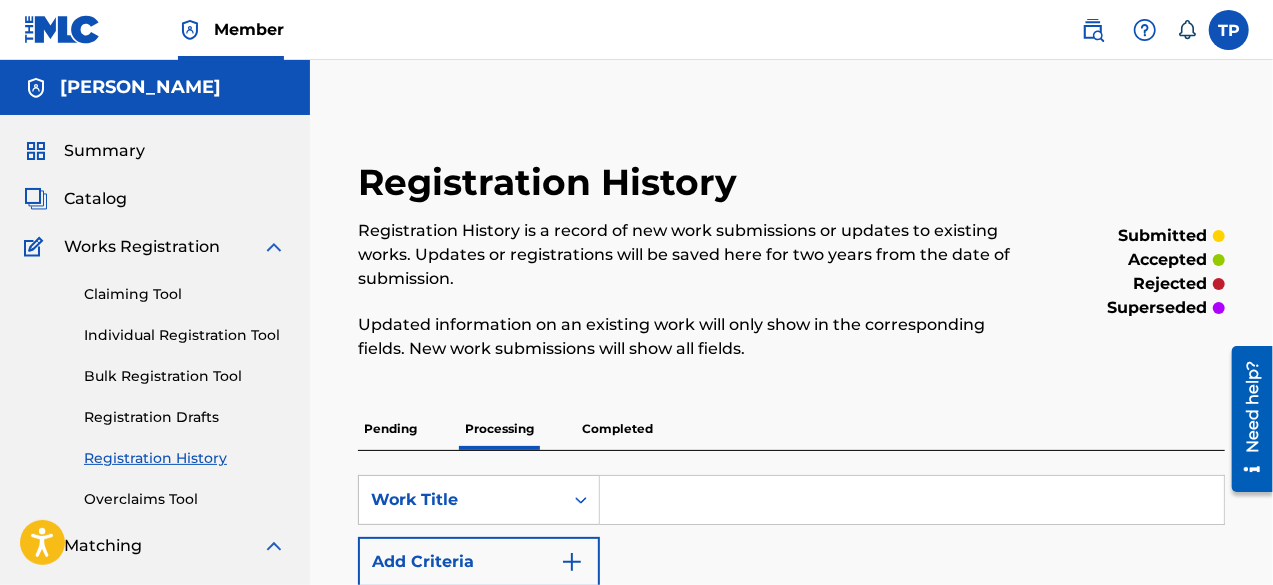 scroll, scrollTop: 442, scrollLeft: 0, axis: vertical 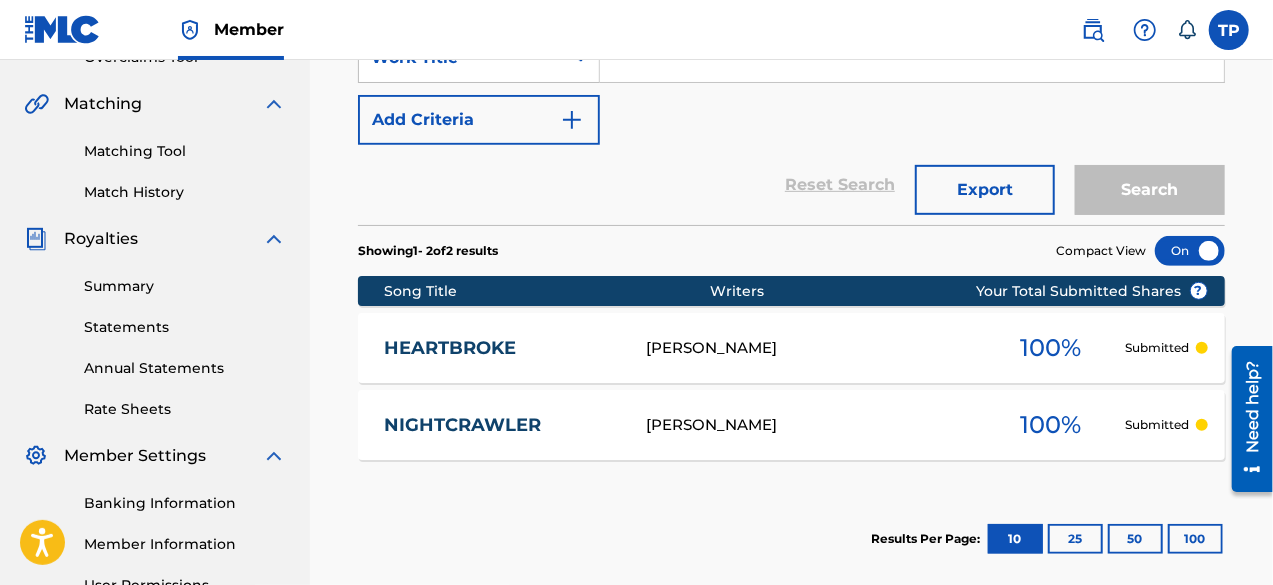 click on "[PERSON_NAME]" at bounding box center (810, 425) 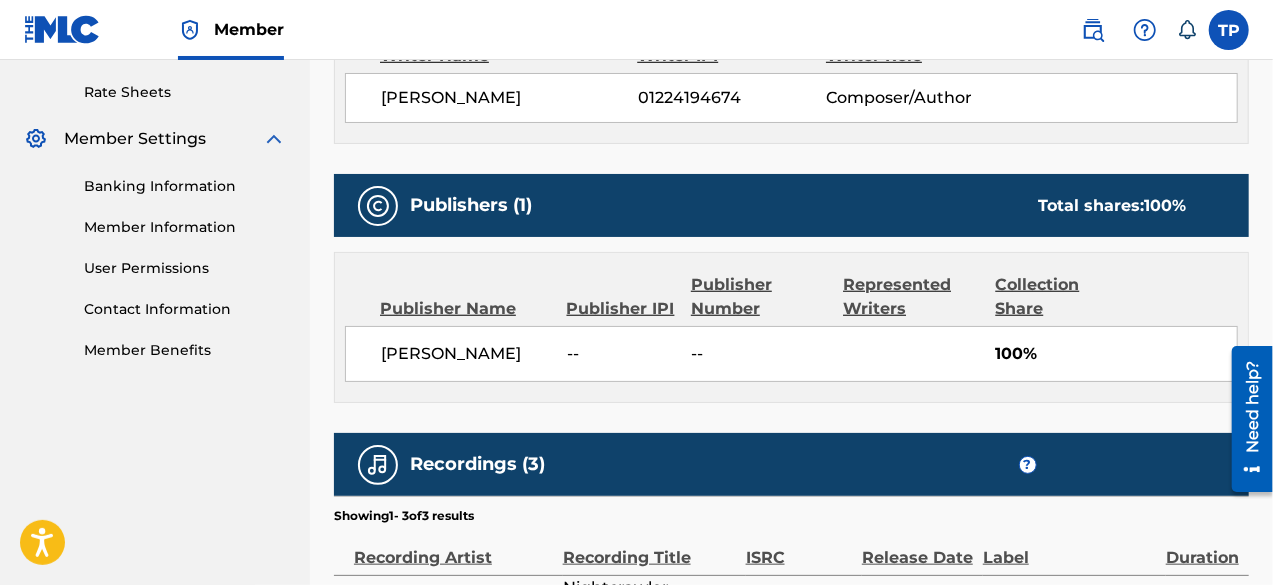 scroll, scrollTop: 1118, scrollLeft: 0, axis: vertical 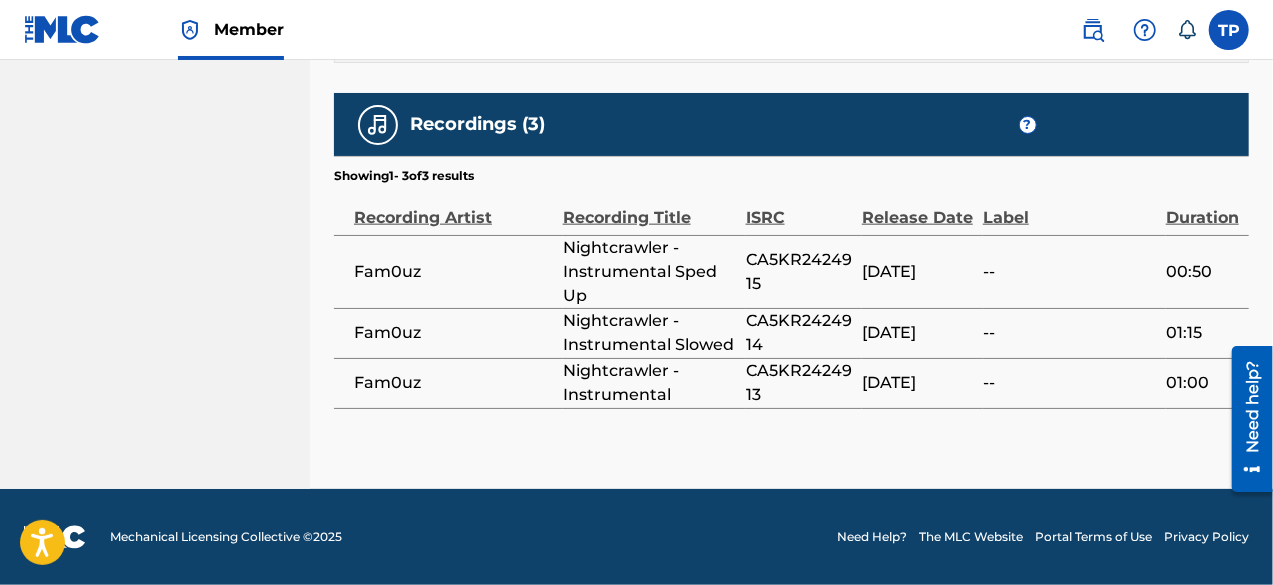 click on "CA5KR2424915" at bounding box center [799, 272] 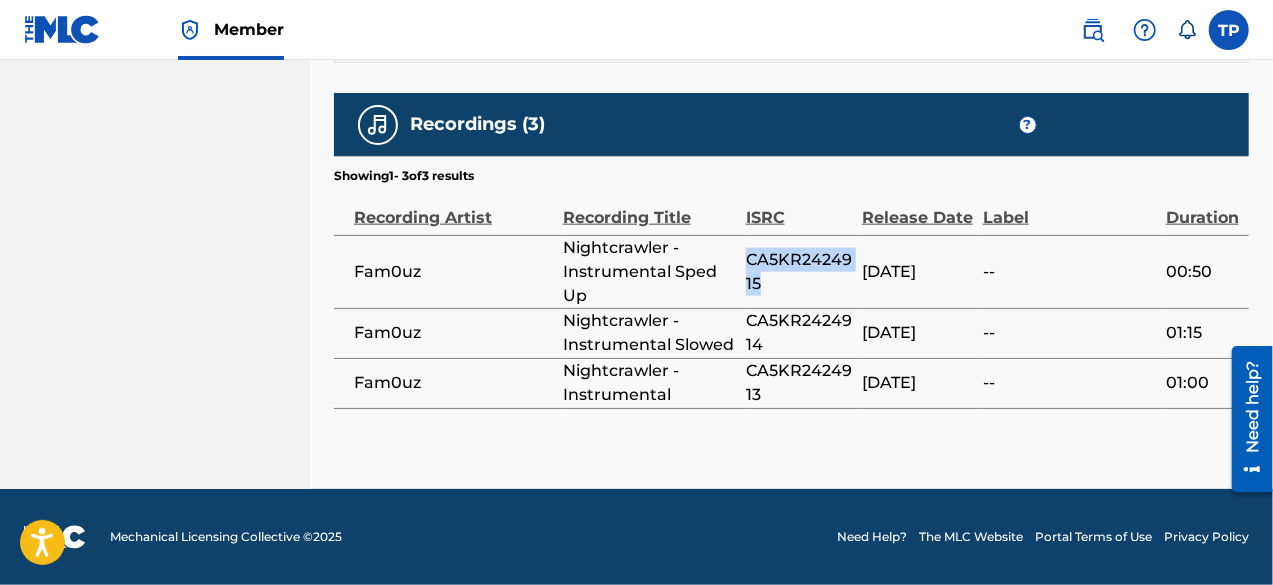 click on "CA5KR2424915" at bounding box center (799, 272) 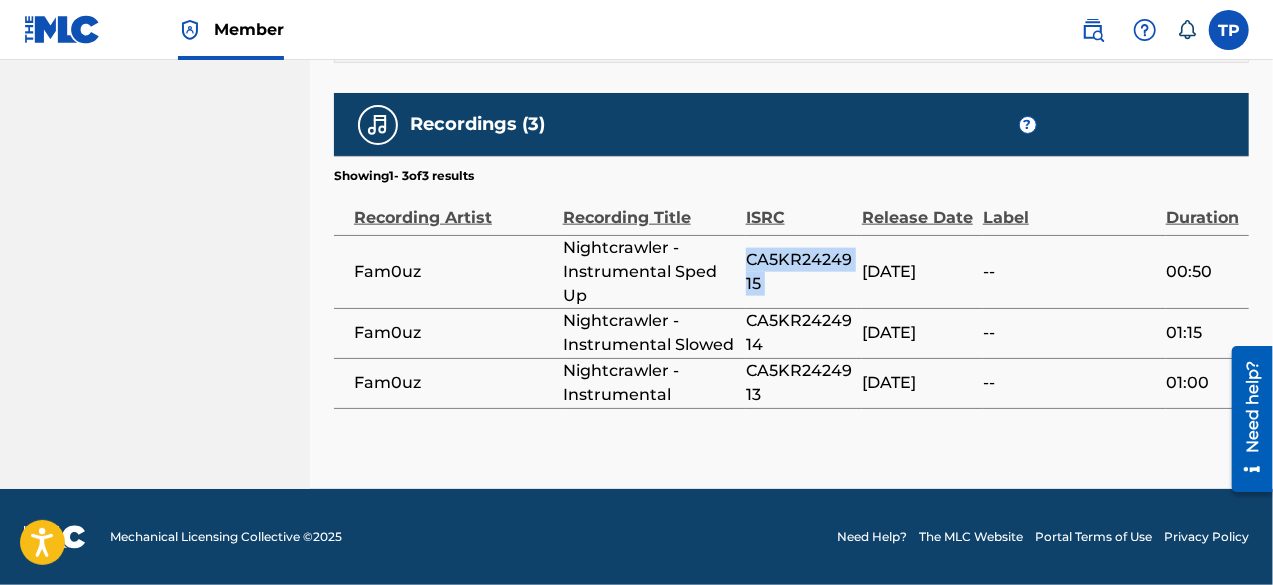 click on "CA5KR2424915" at bounding box center (799, 272) 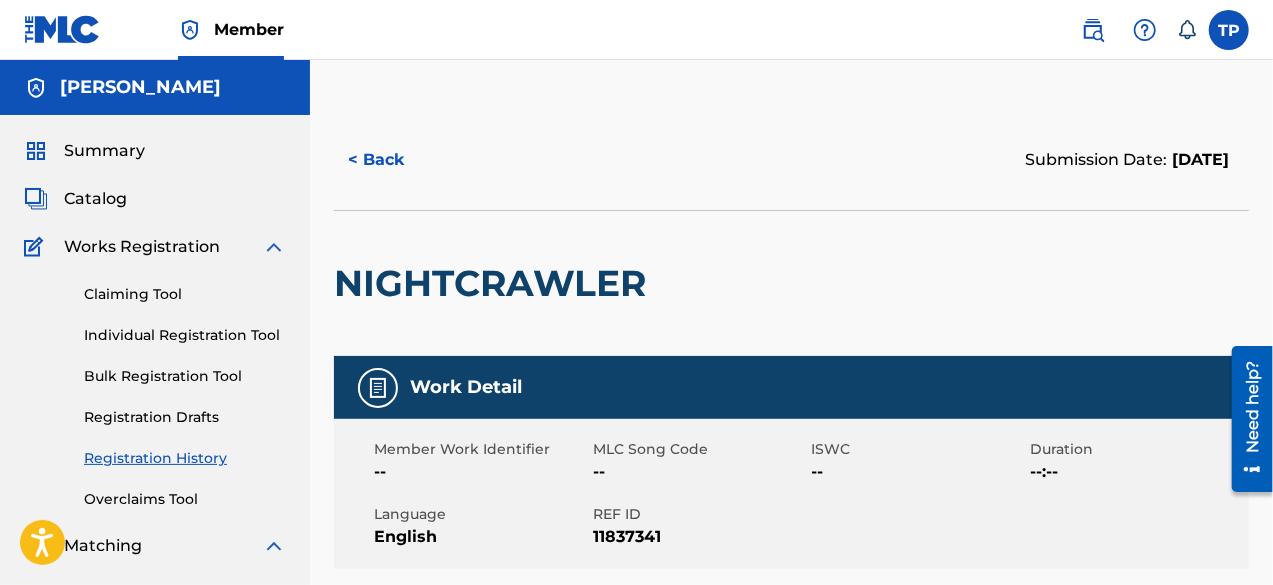 scroll, scrollTop: 80, scrollLeft: 0, axis: vertical 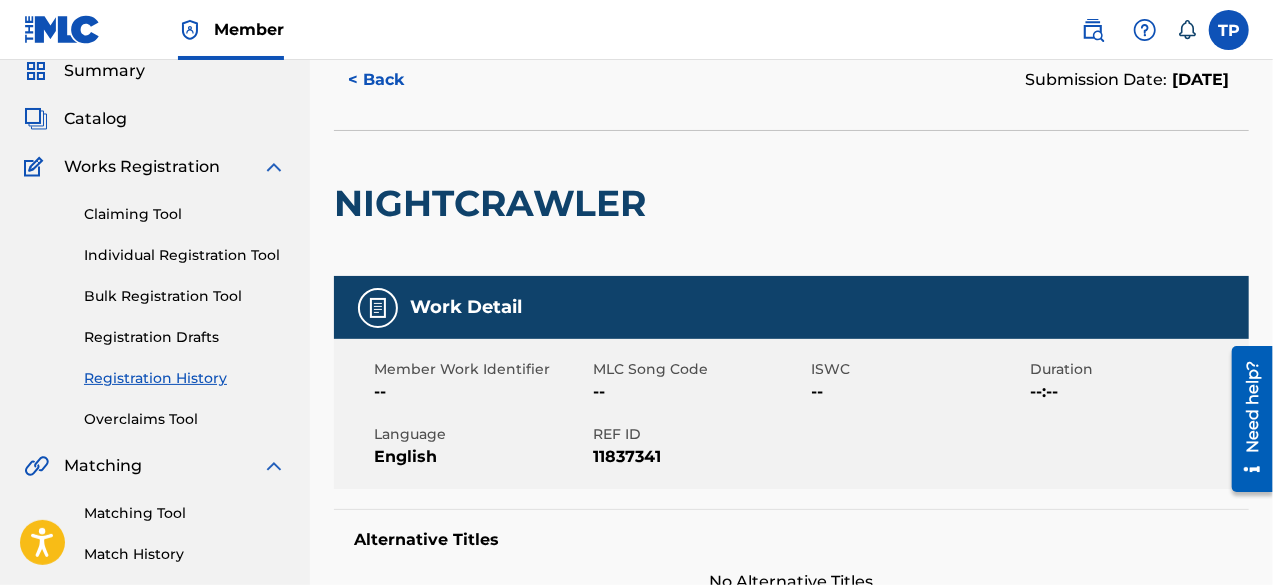 click on "< Back" at bounding box center (394, 80) 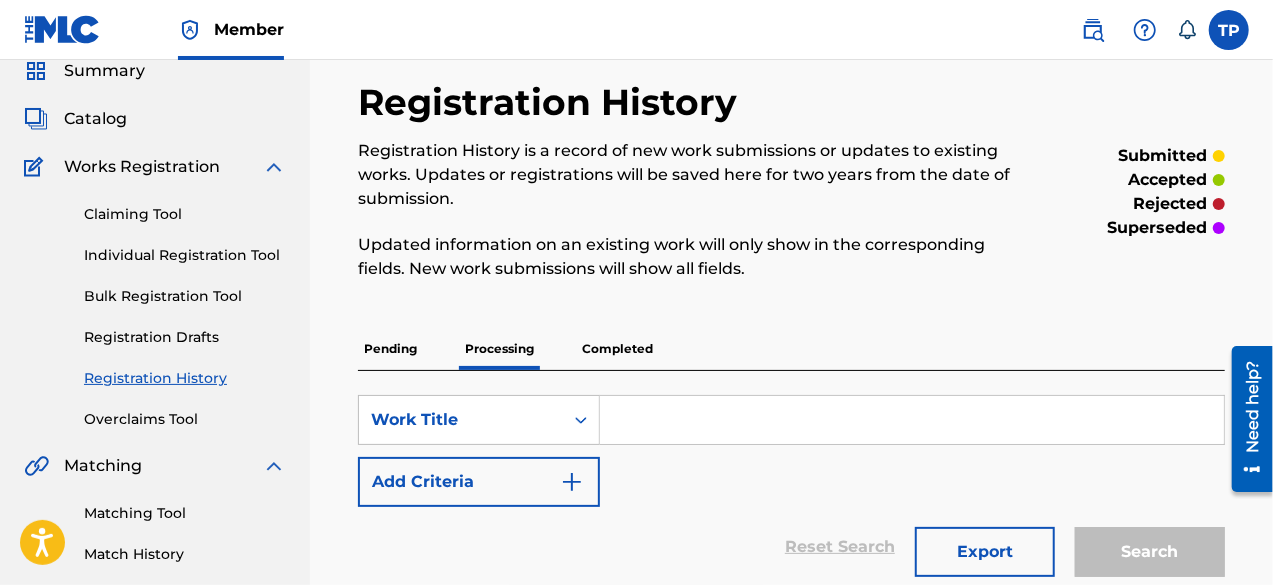 scroll, scrollTop: 442, scrollLeft: 0, axis: vertical 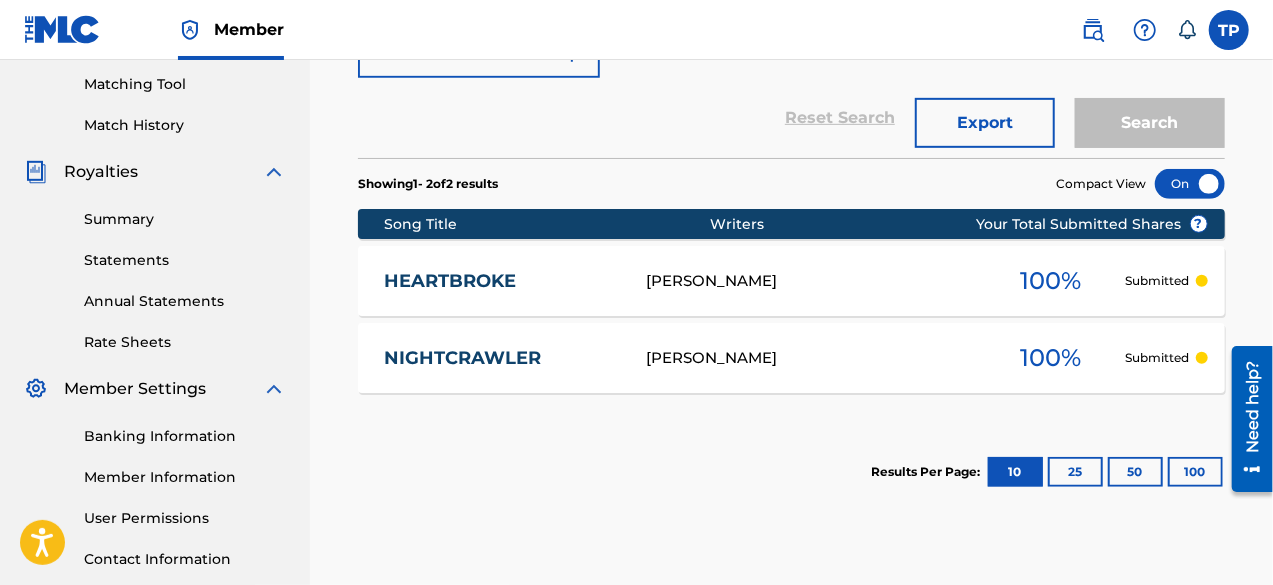 click on "Submitted" at bounding box center [1167, 281] 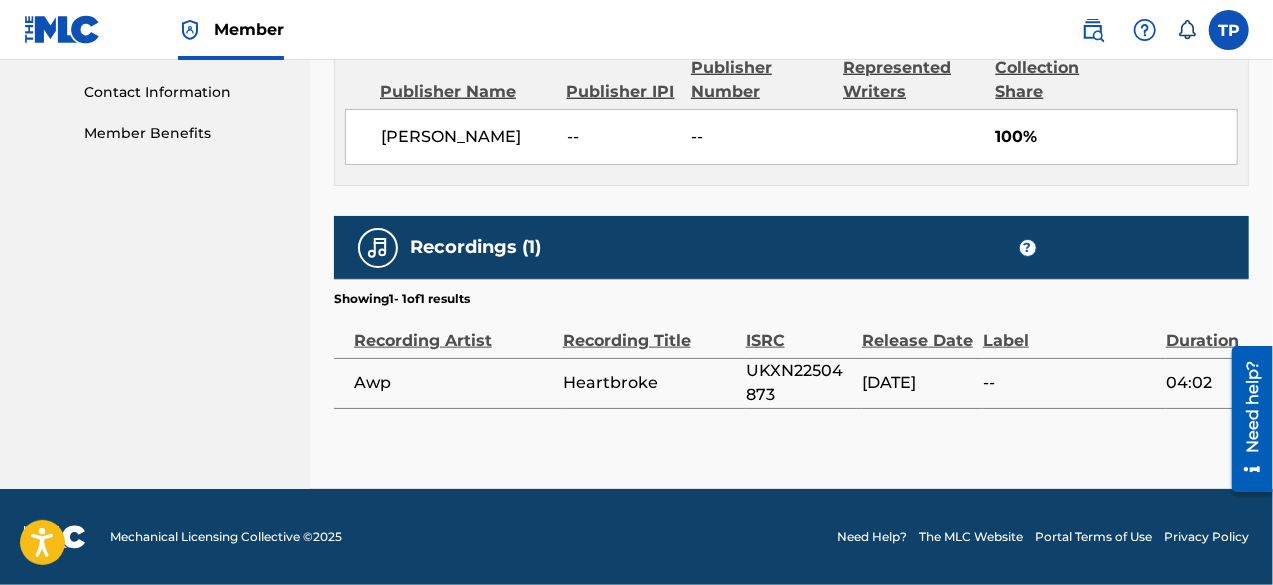 scroll, scrollTop: 0, scrollLeft: 0, axis: both 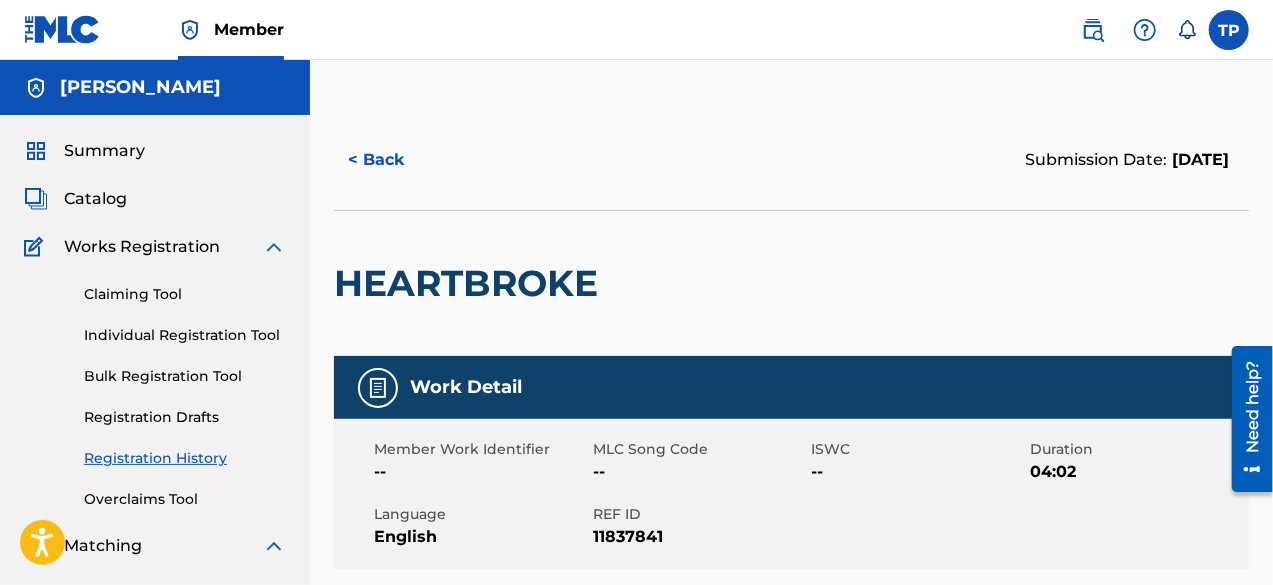 click on "< Back" at bounding box center [394, 160] 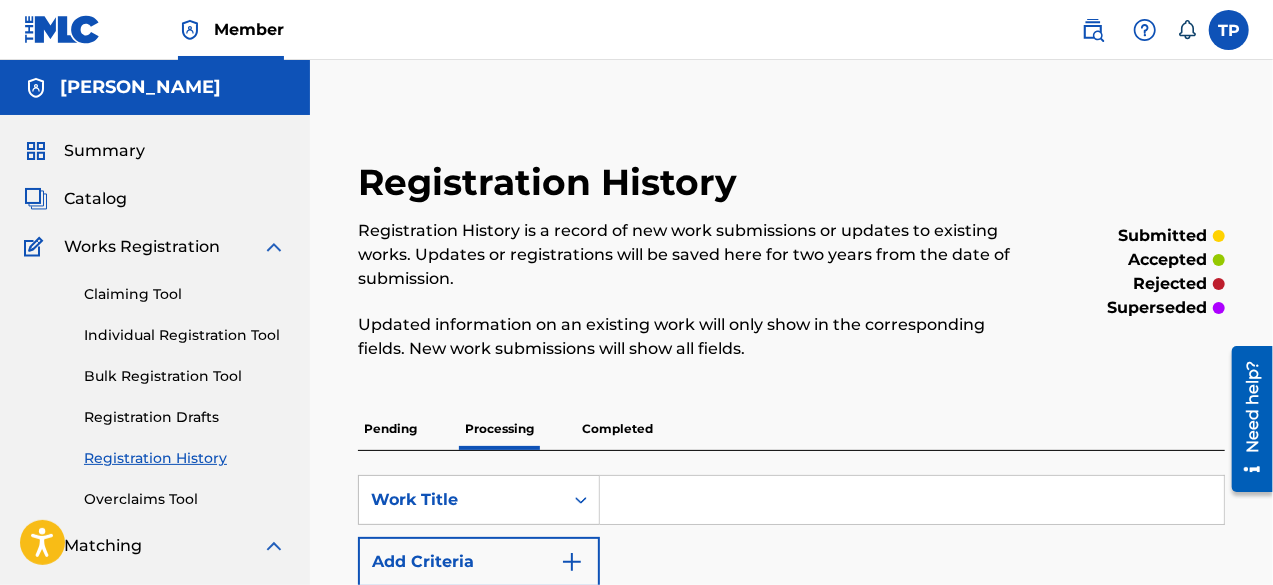scroll, scrollTop: 509, scrollLeft: 0, axis: vertical 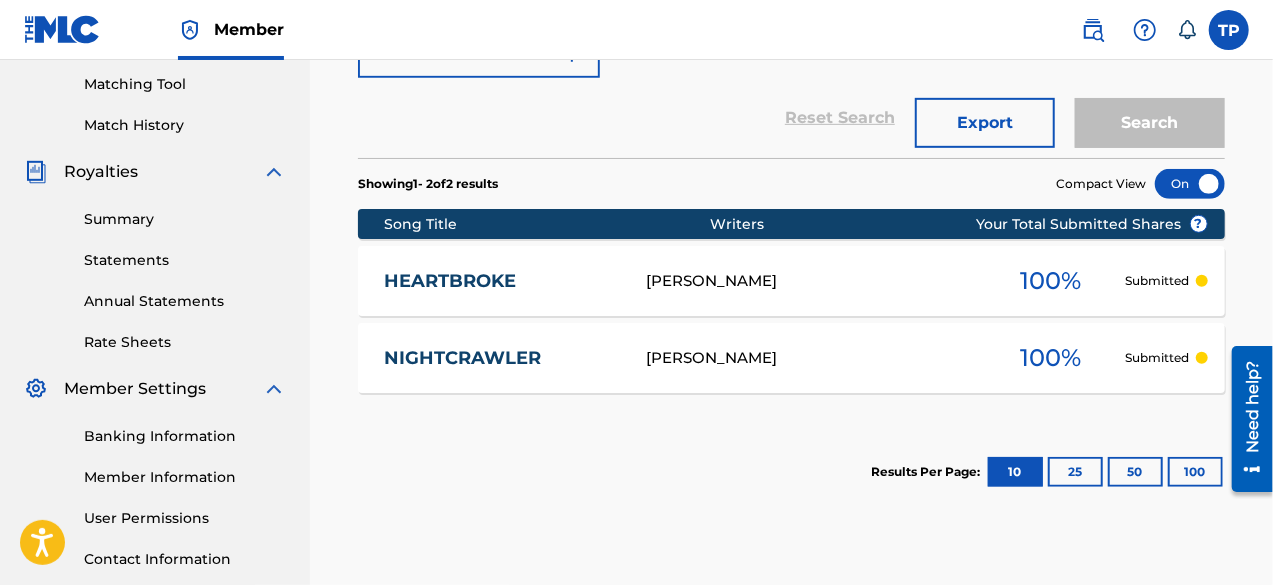 click at bounding box center (1229, 30) 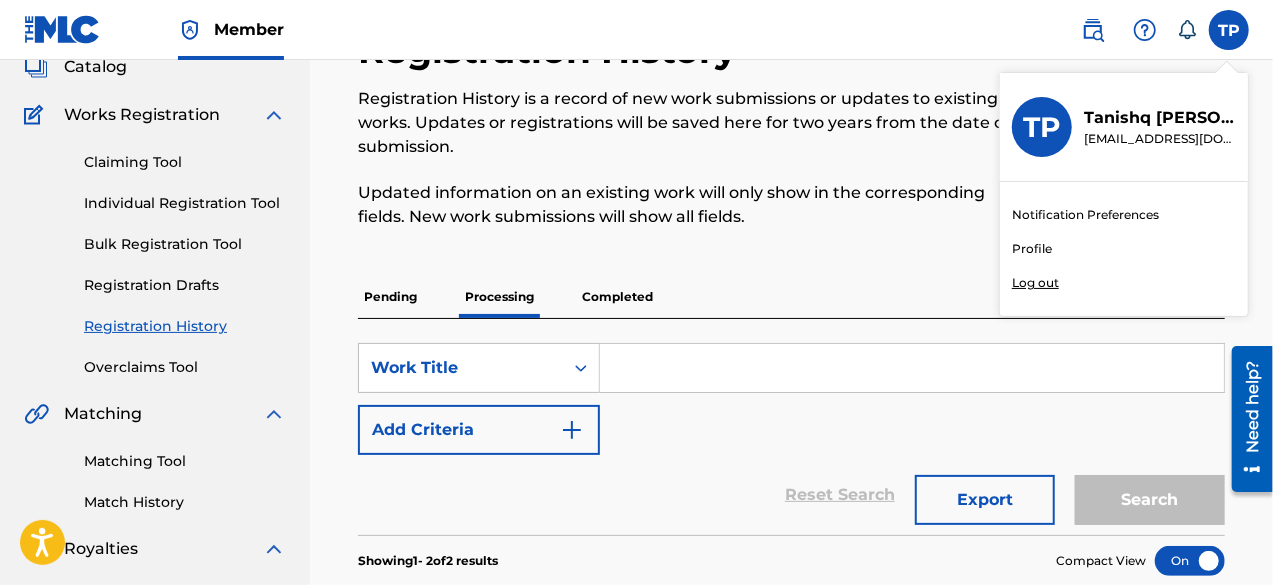 scroll, scrollTop: 0, scrollLeft: 0, axis: both 